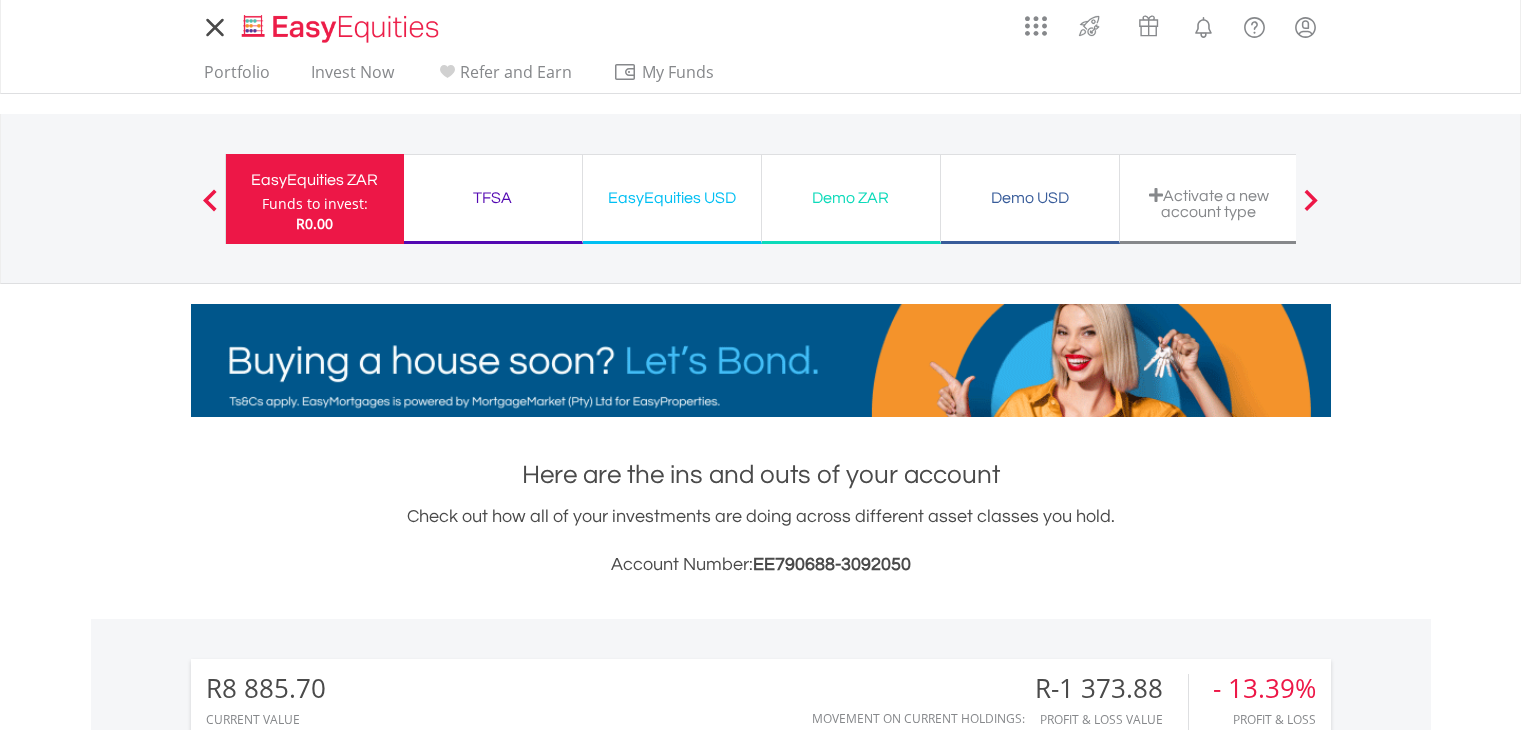 scroll, scrollTop: 0, scrollLeft: 0, axis: both 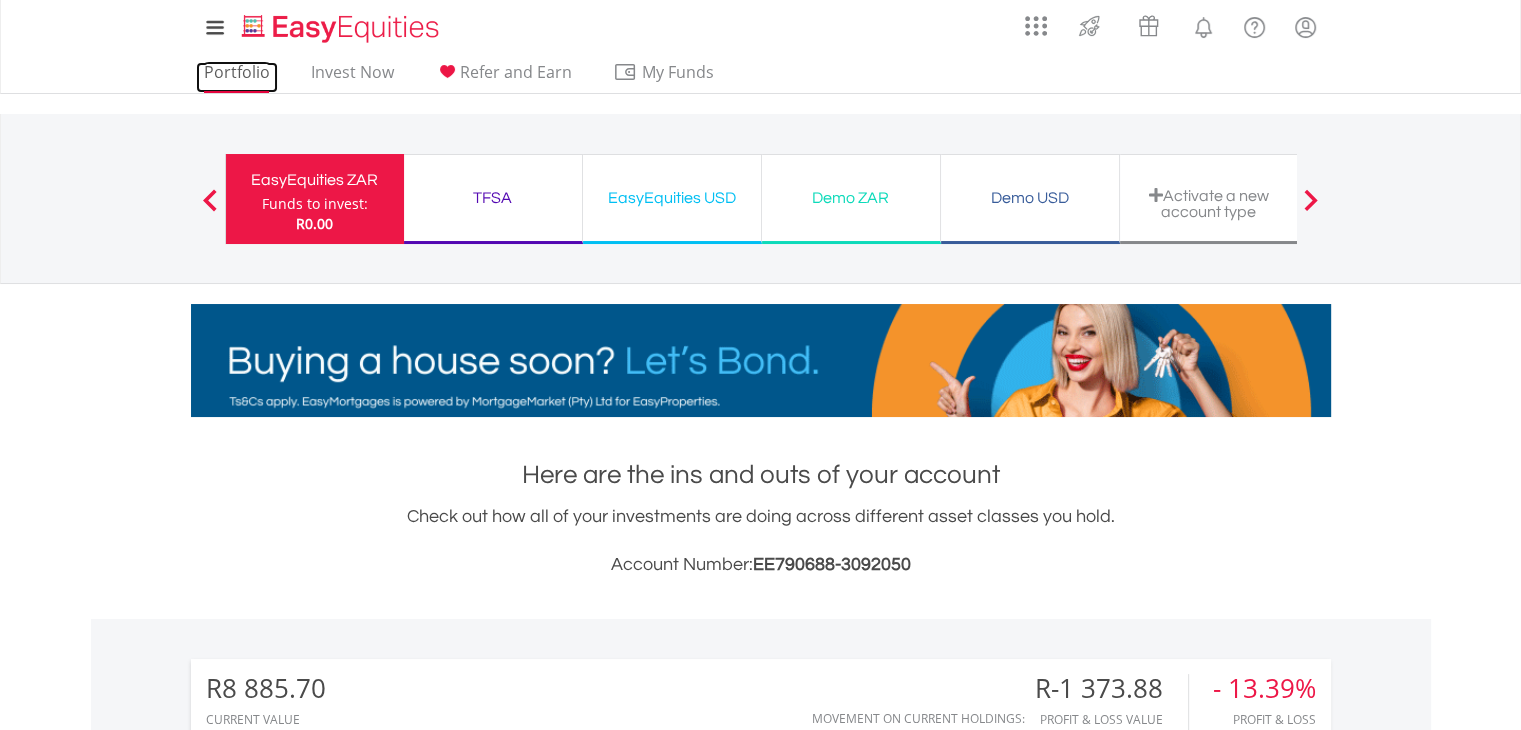 click on "Portfolio" at bounding box center [237, 77] 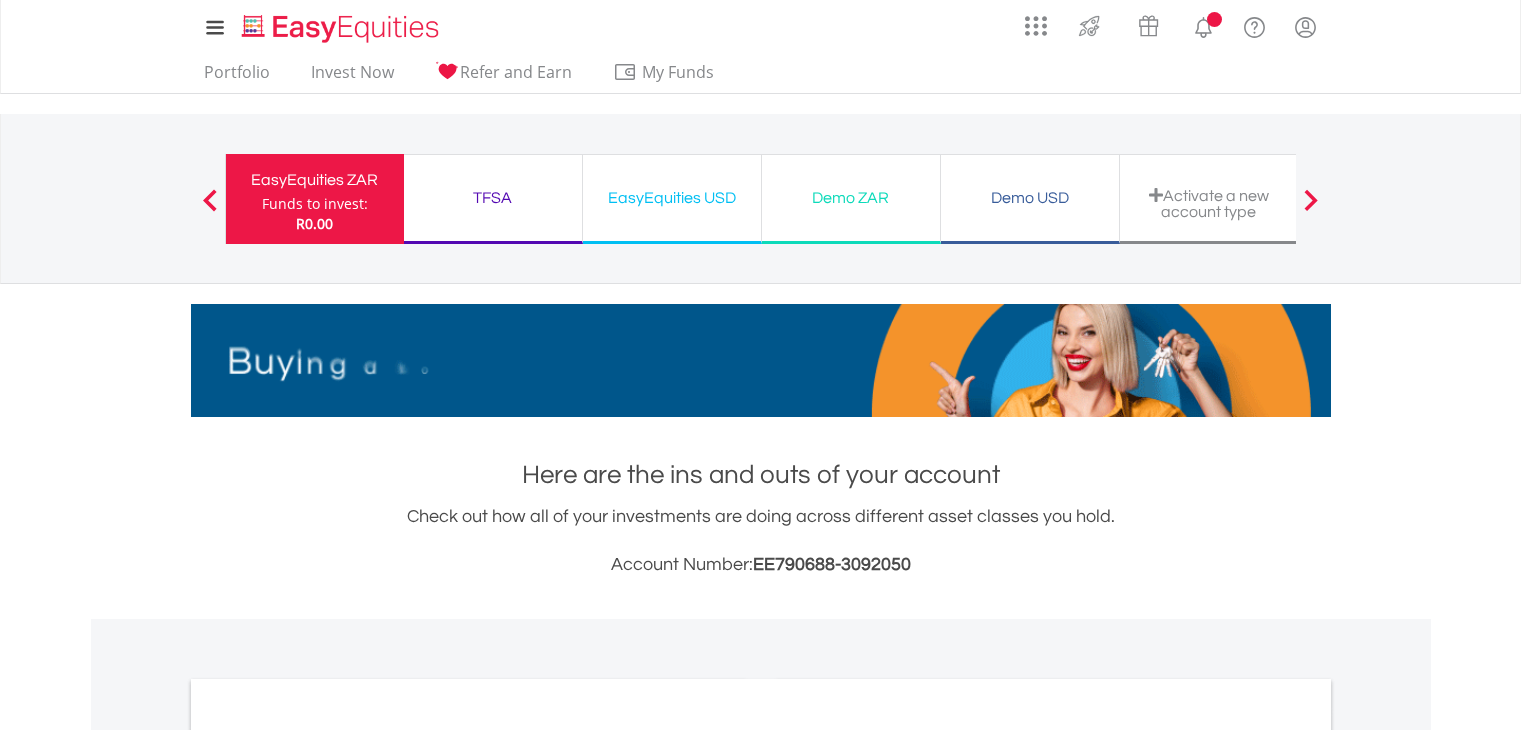 scroll, scrollTop: 0, scrollLeft: 0, axis: both 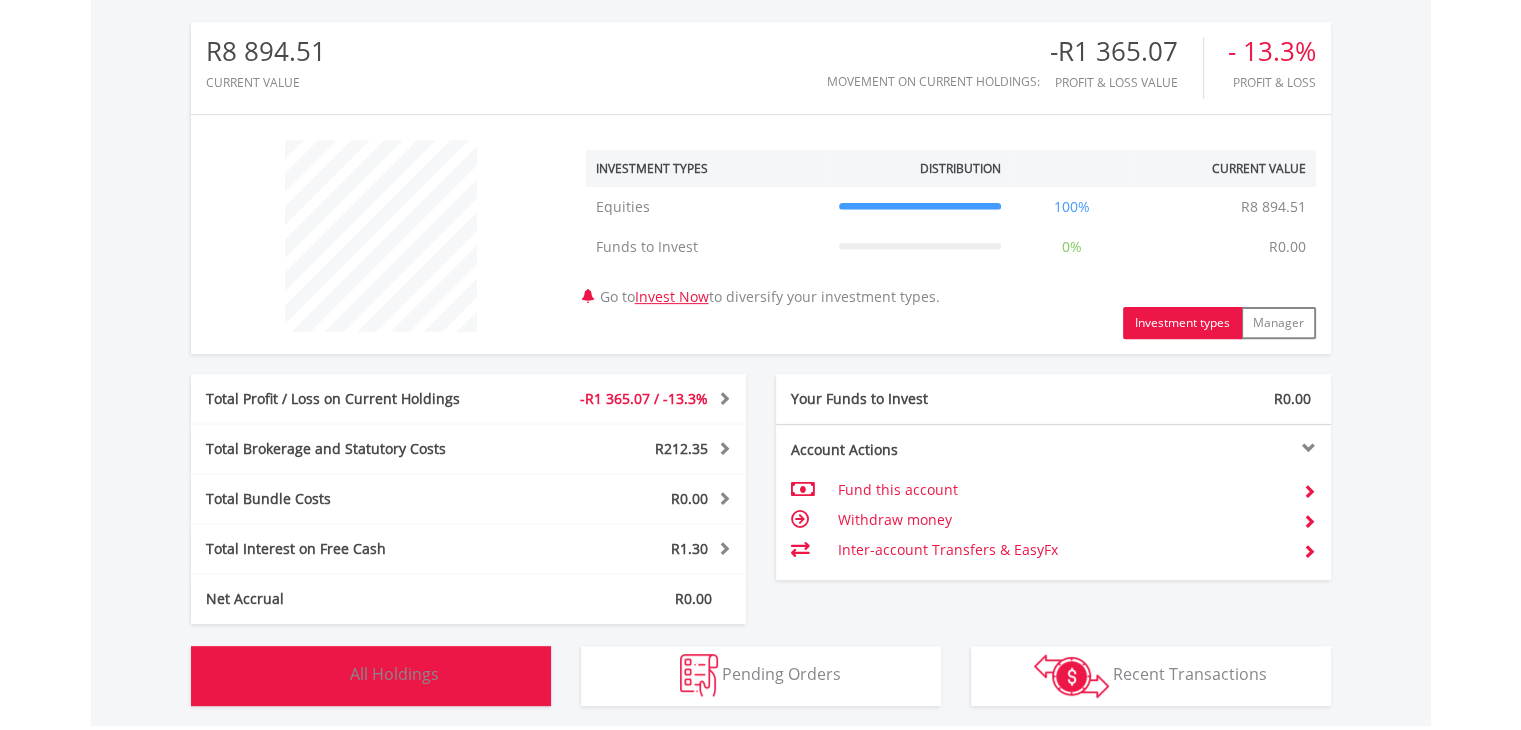 click on "All Holdings" at bounding box center (394, 674) 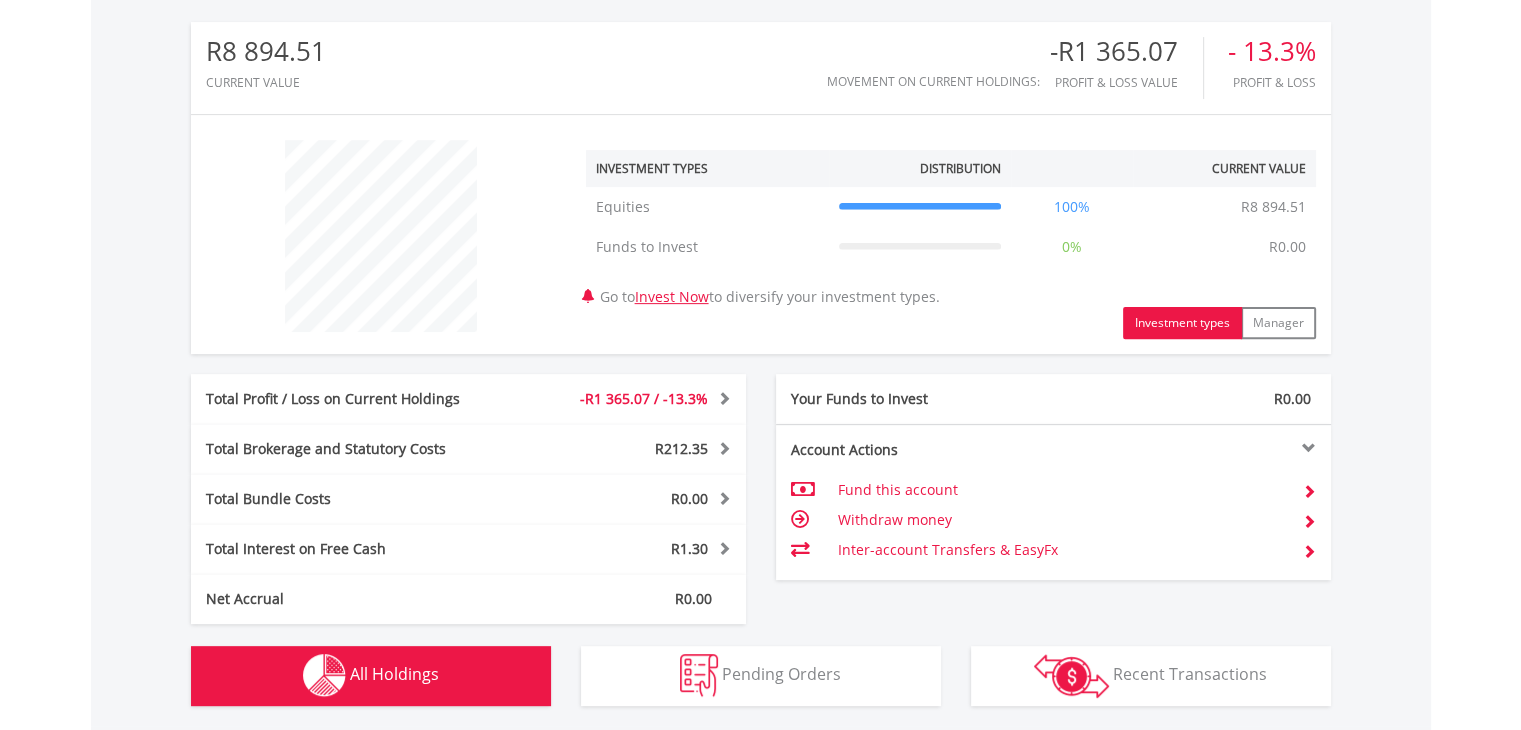 scroll, scrollTop: 1401, scrollLeft: 0, axis: vertical 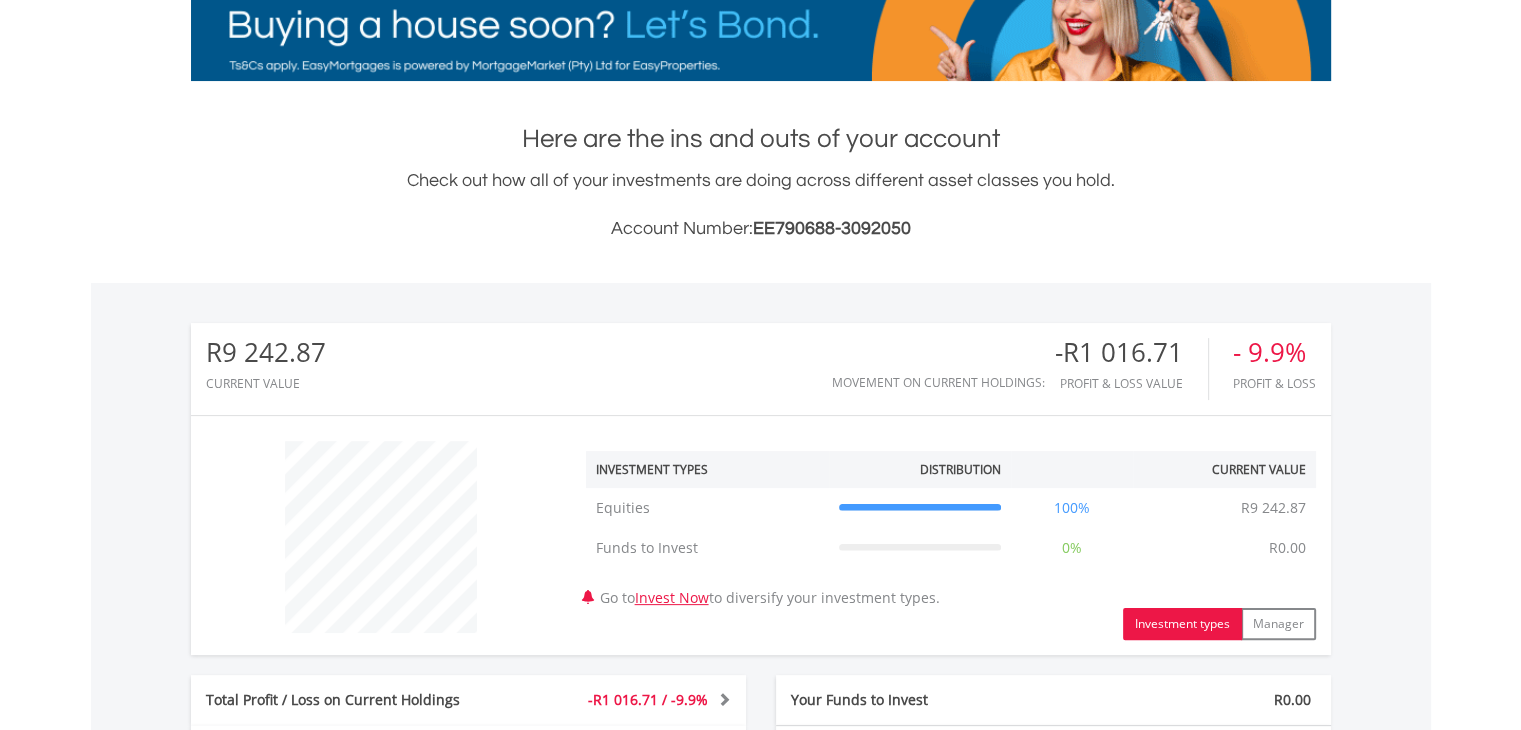 click on "My Investments
Invest Now
New Listings
Sell
My Recurring Investments
Pending Orders
Switch Unit Trusts
Vouchers
Buy a Voucher
Redeem a Voucher" at bounding box center (760, 518) 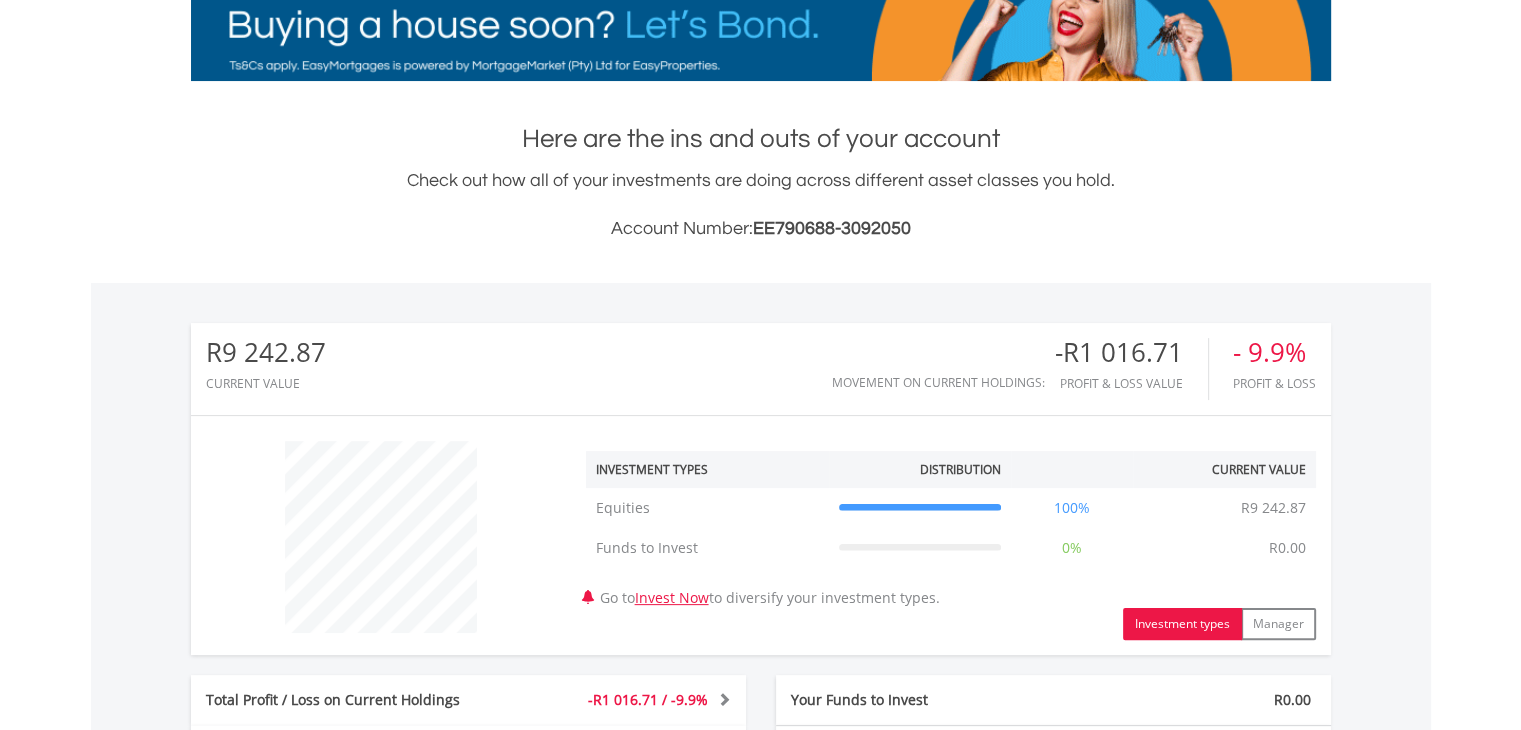 drag, startPoint x: 1495, startPoint y: 205, endPoint x: 1529, endPoint y: 226, distance: 39.962482 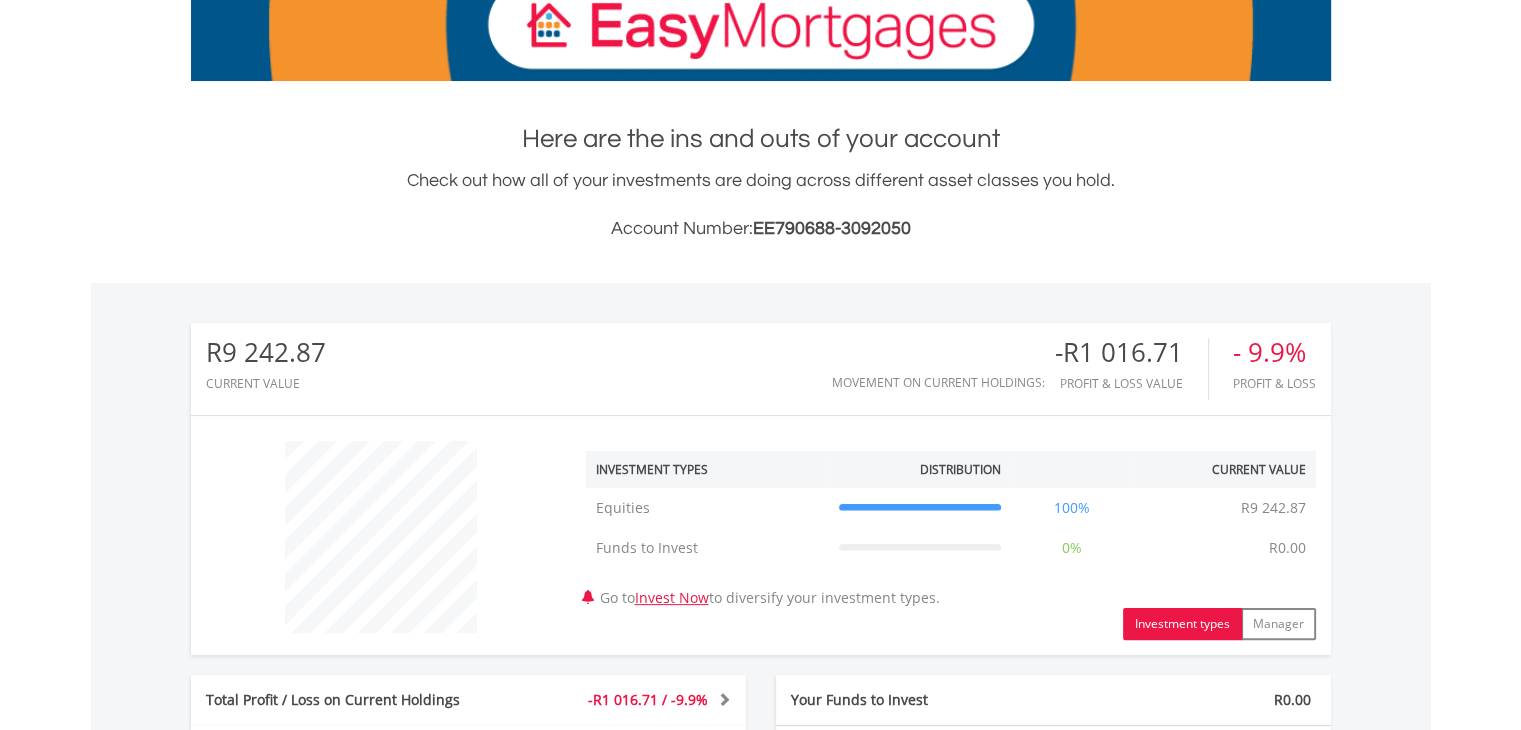 click on "My Investments
Invest Now
New Listings
Sell
My Recurring Investments
Pending Orders
Switch Unit Trusts
Vouchers
Buy a Voucher
Redeem a Voucher" at bounding box center [760, 518] 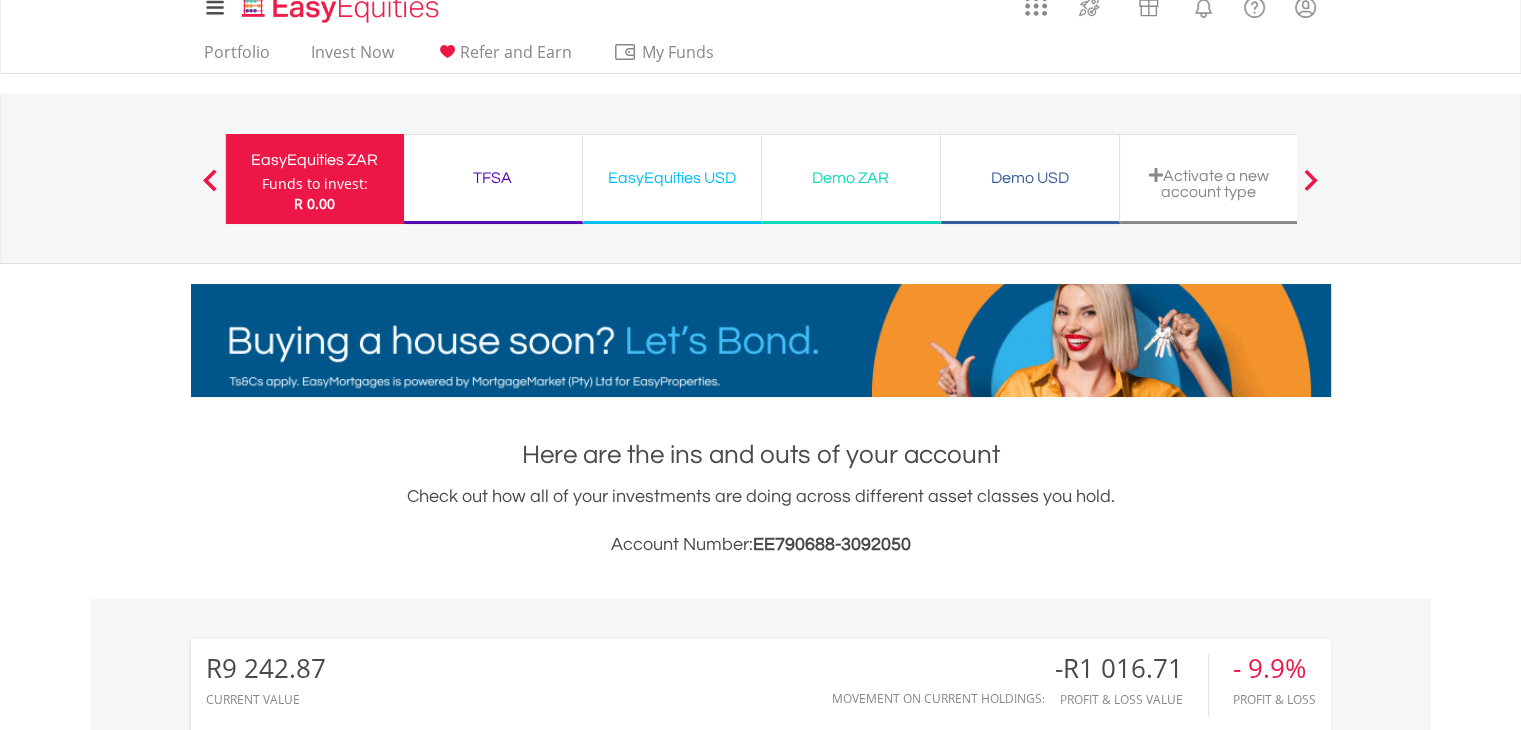 scroll, scrollTop: 0, scrollLeft: 0, axis: both 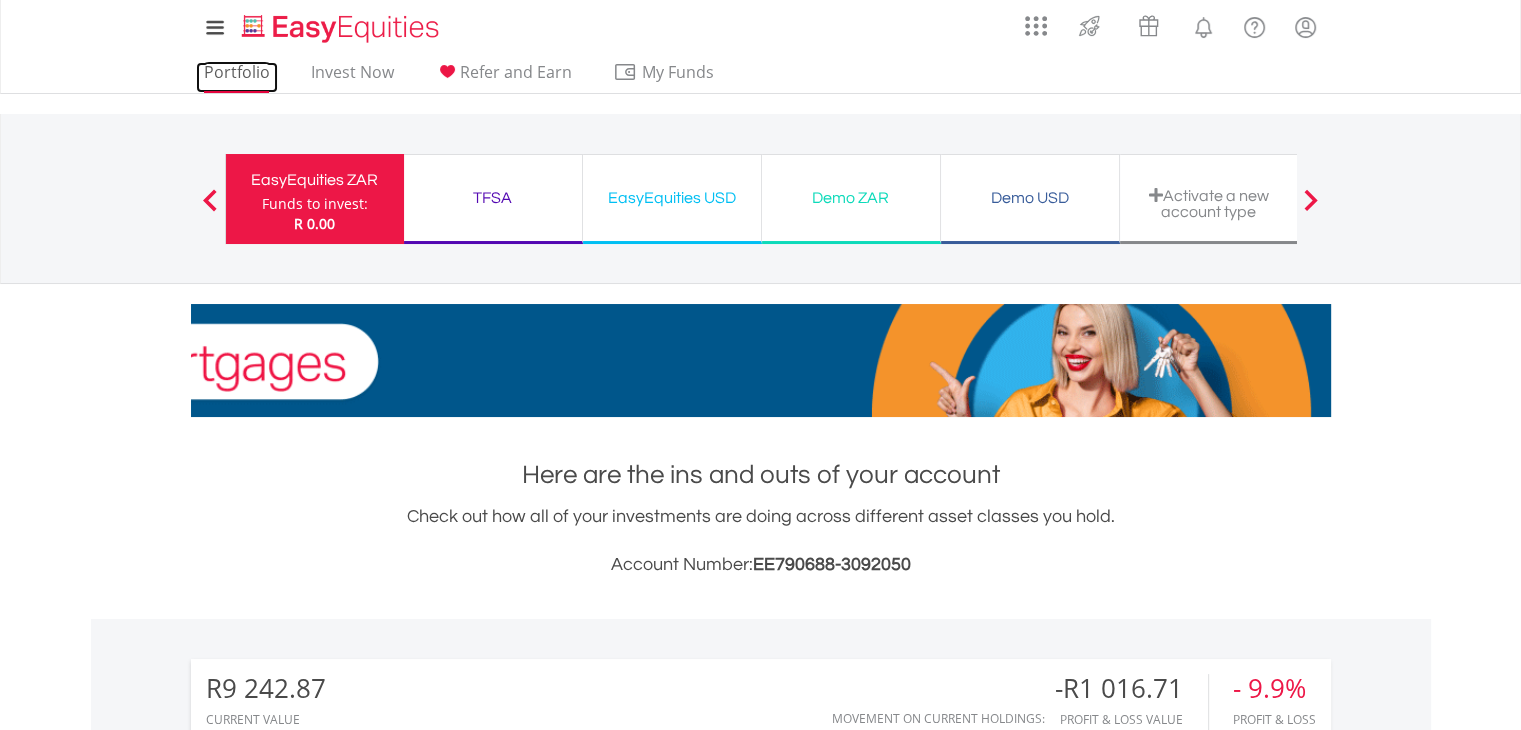 click on "Portfolio" at bounding box center [237, 77] 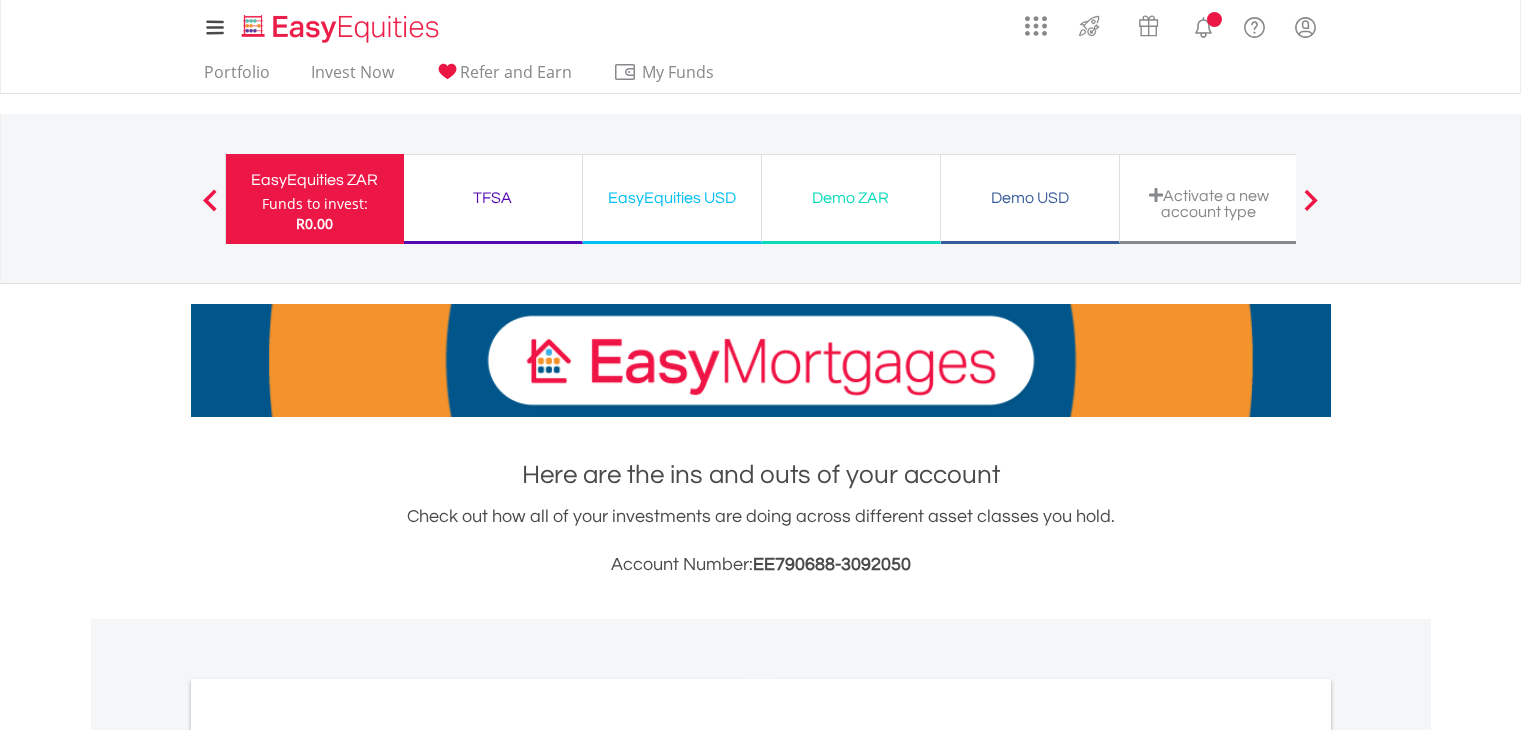 scroll, scrollTop: 0, scrollLeft: 0, axis: both 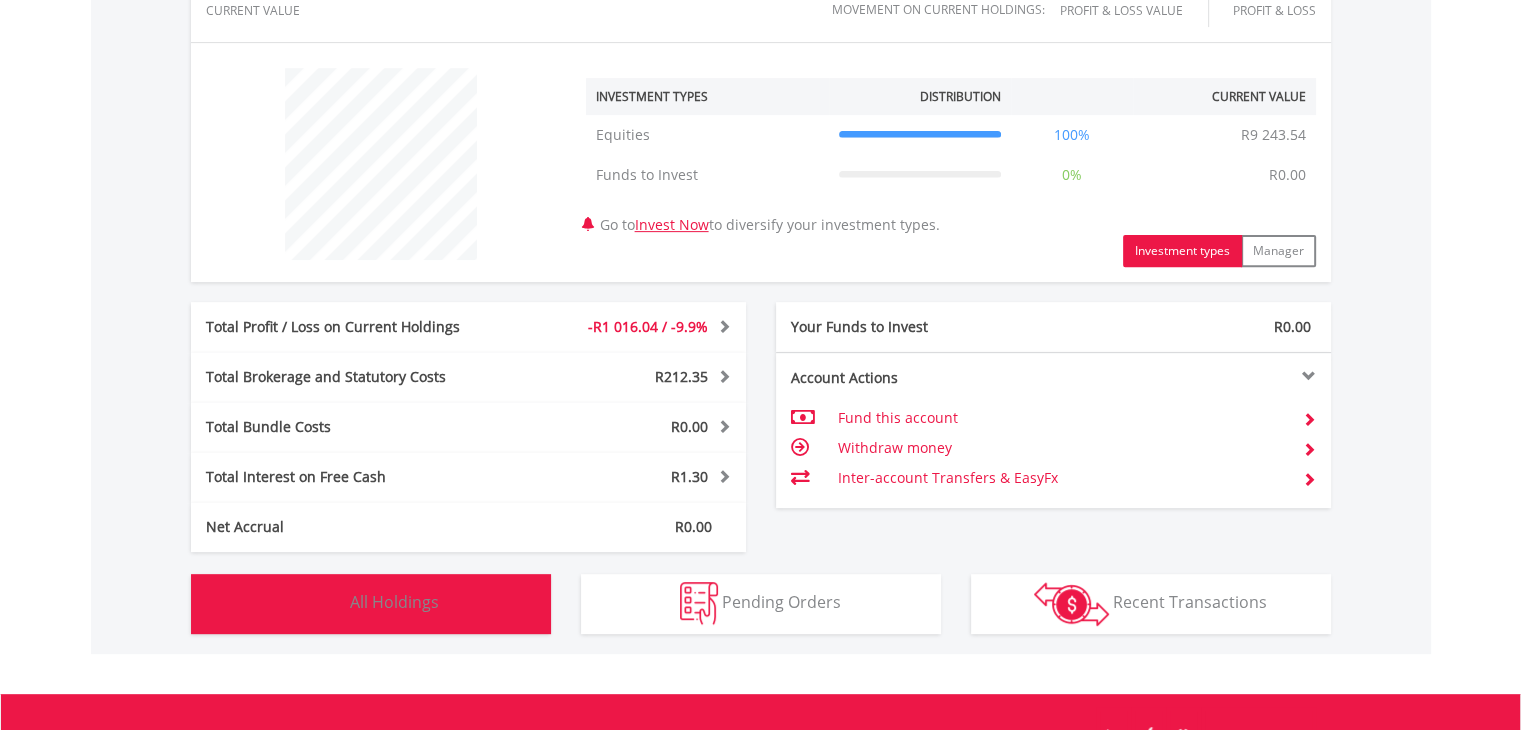 click on "Holdings
All Holdings" at bounding box center (371, 604) 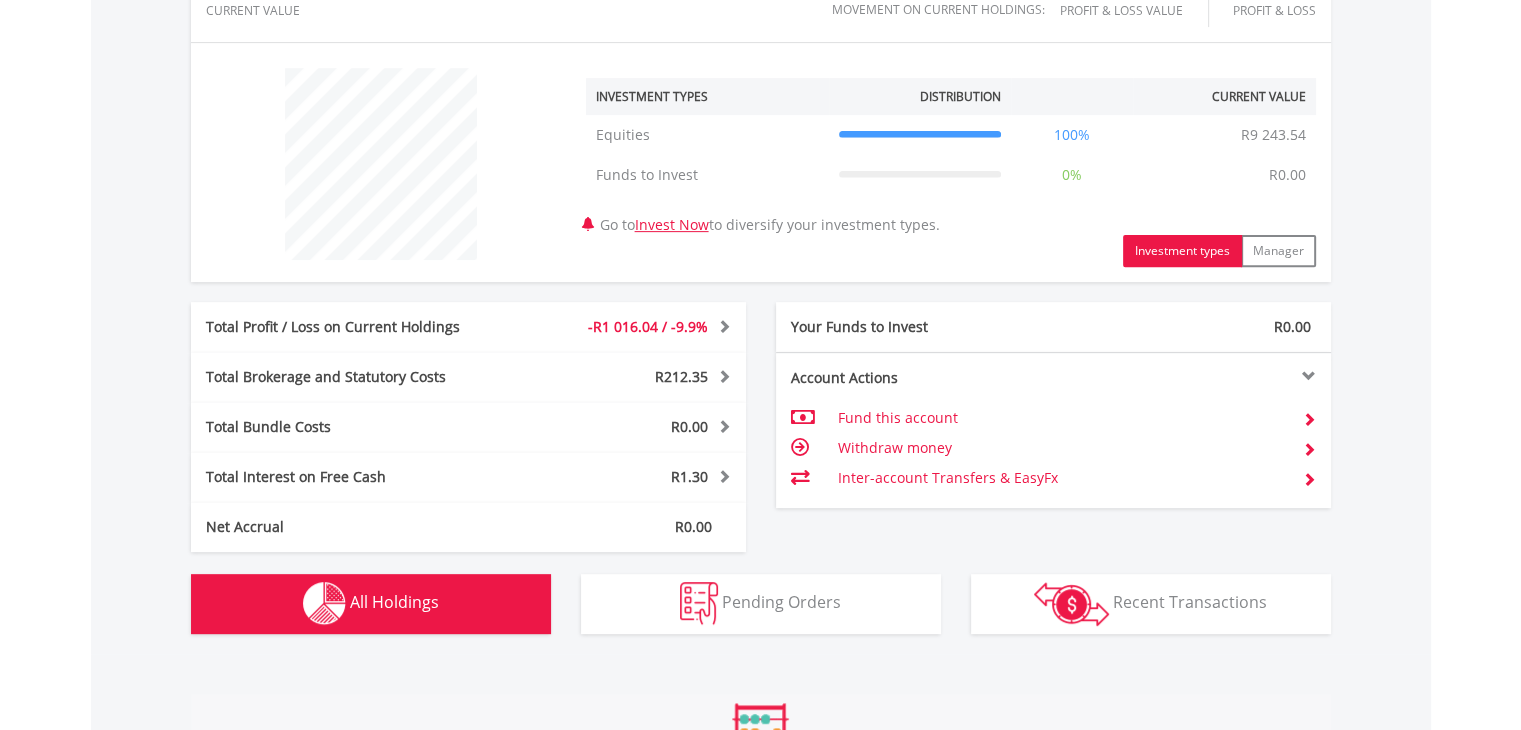 scroll, scrollTop: 1401, scrollLeft: 0, axis: vertical 